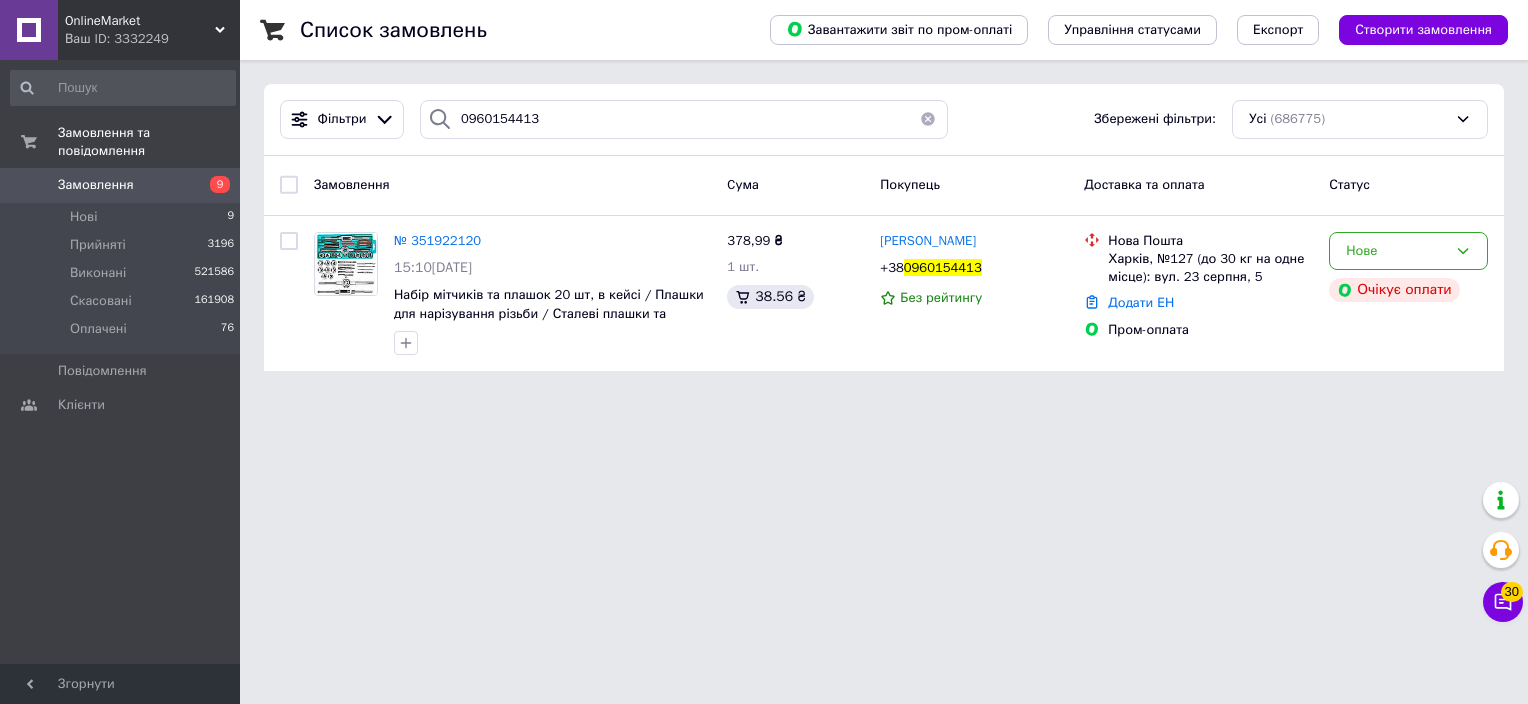 scroll, scrollTop: 0, scrollLeft: 0, axis: both 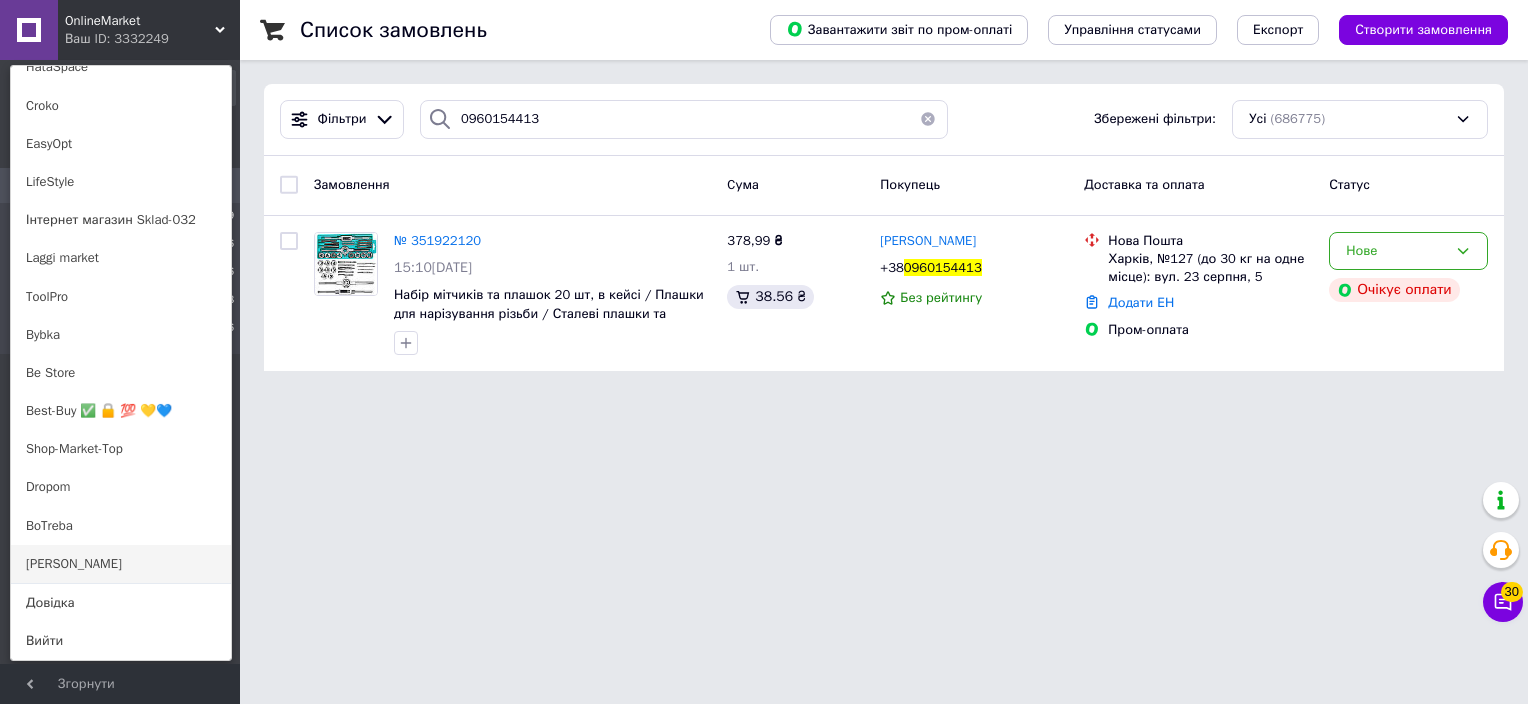 click on "[PERSON_NAME]" at bounding box center [121, 564] 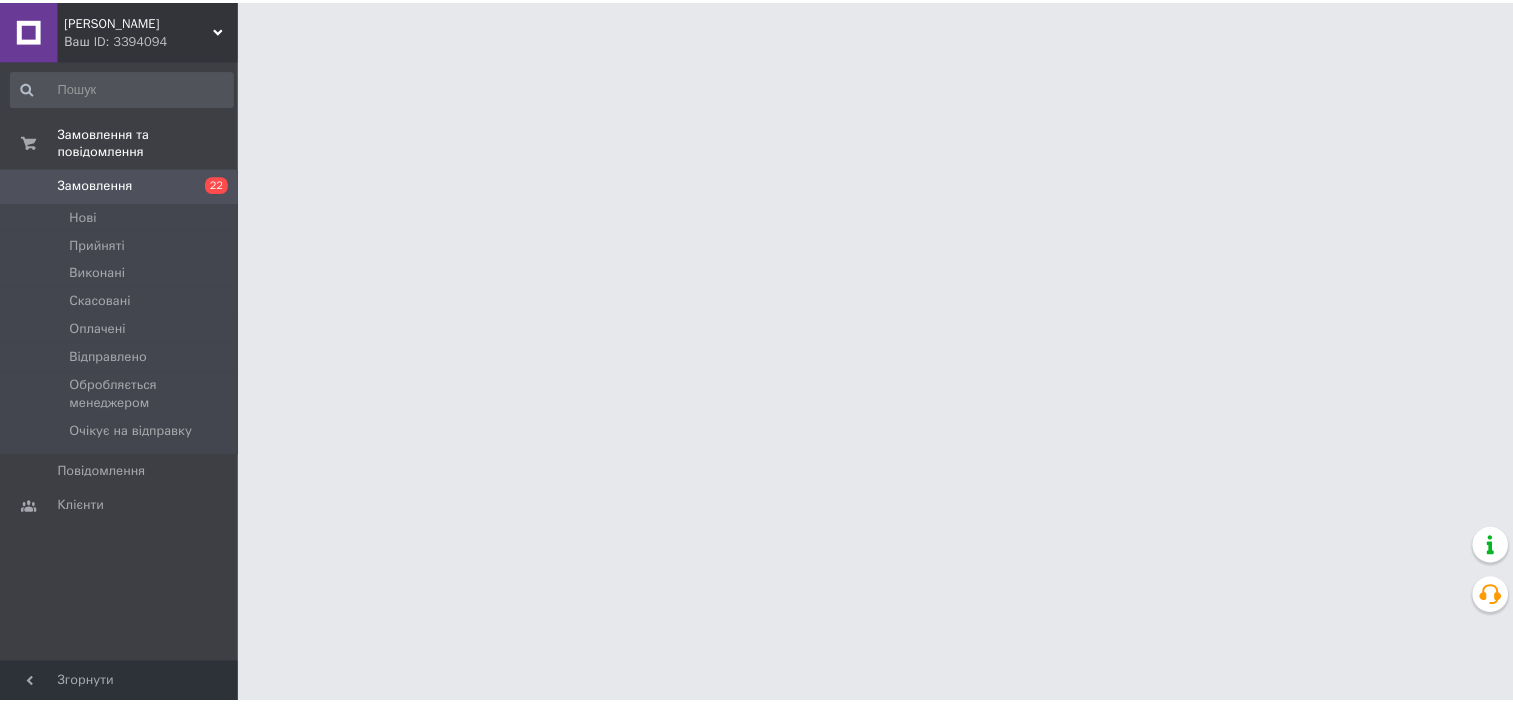 scroll, scrollTop: 0, scrollLeft: 0, axis: both 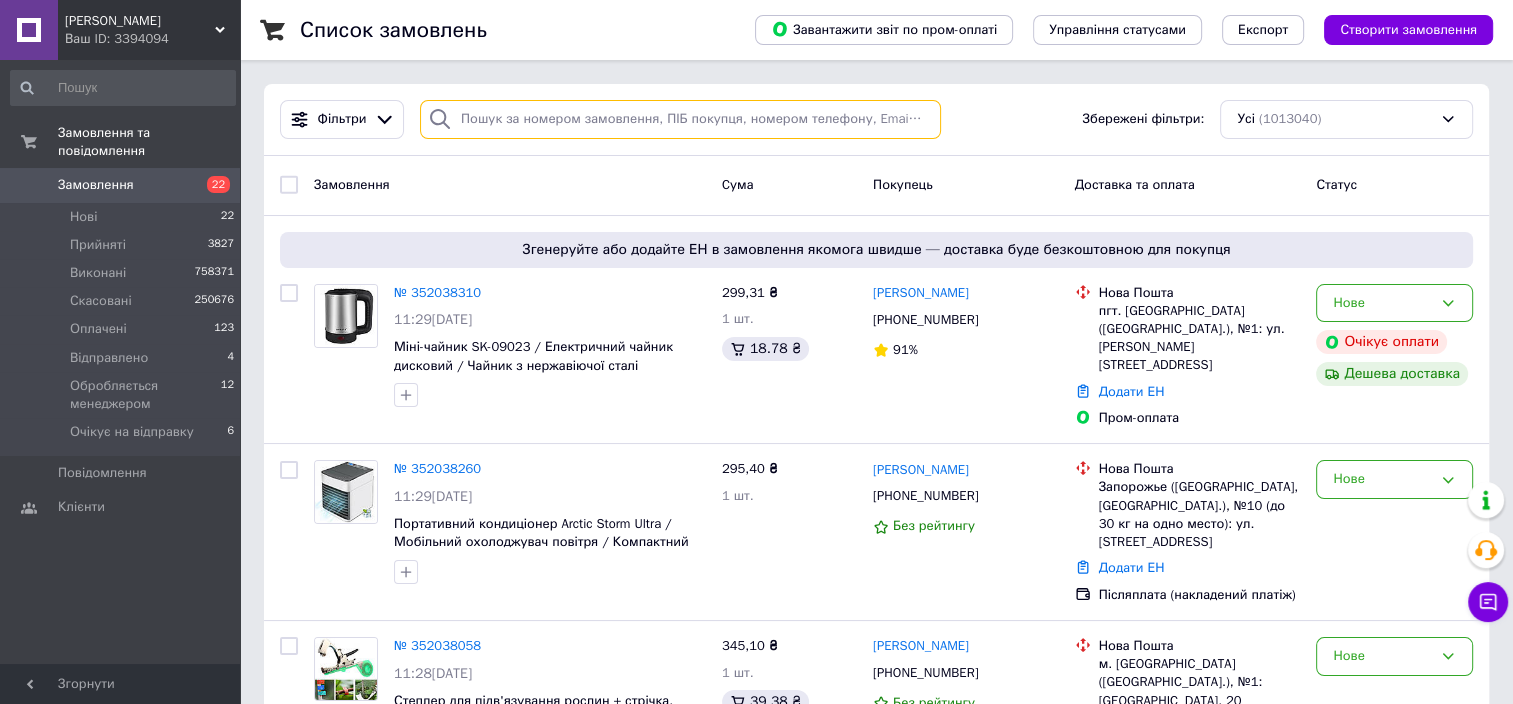 click at bounding box center [680, 119] 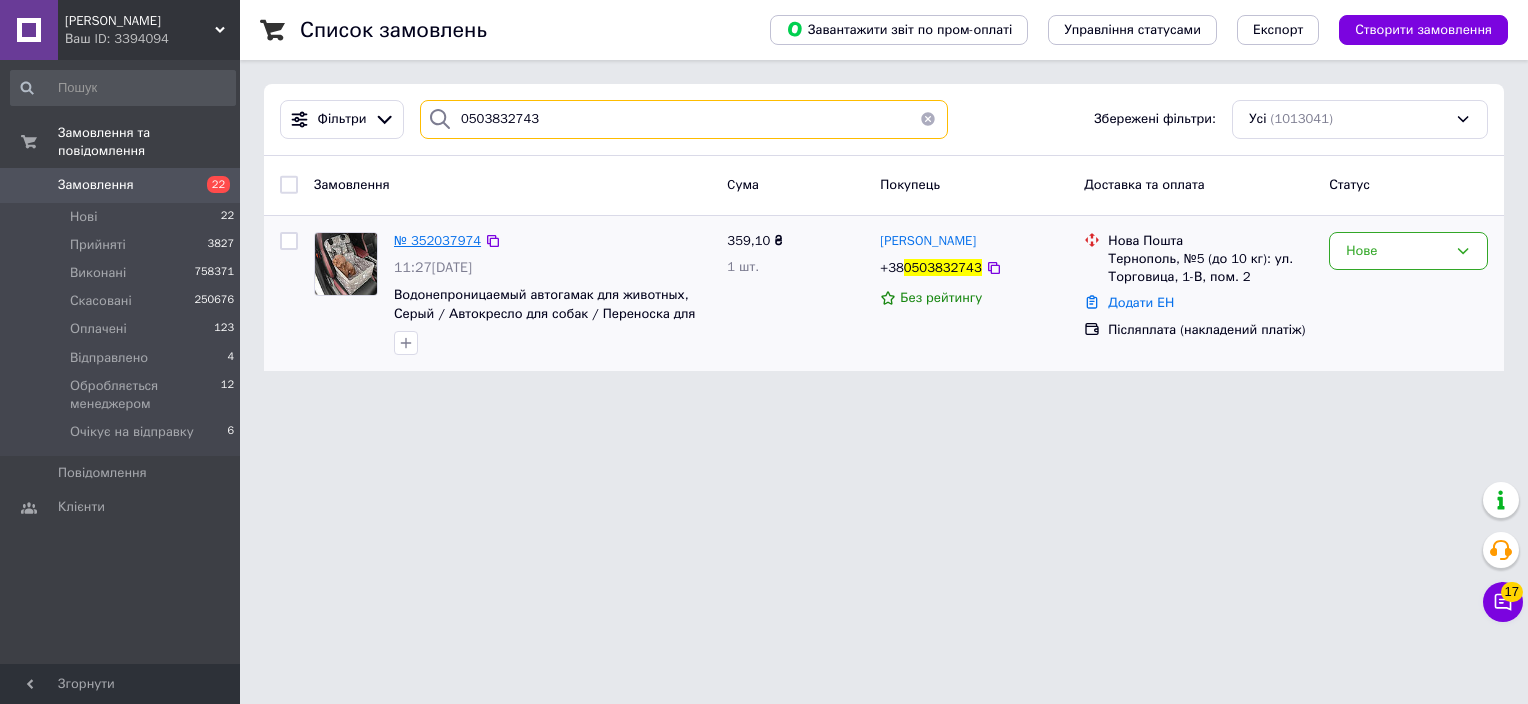 type on "0503832743" 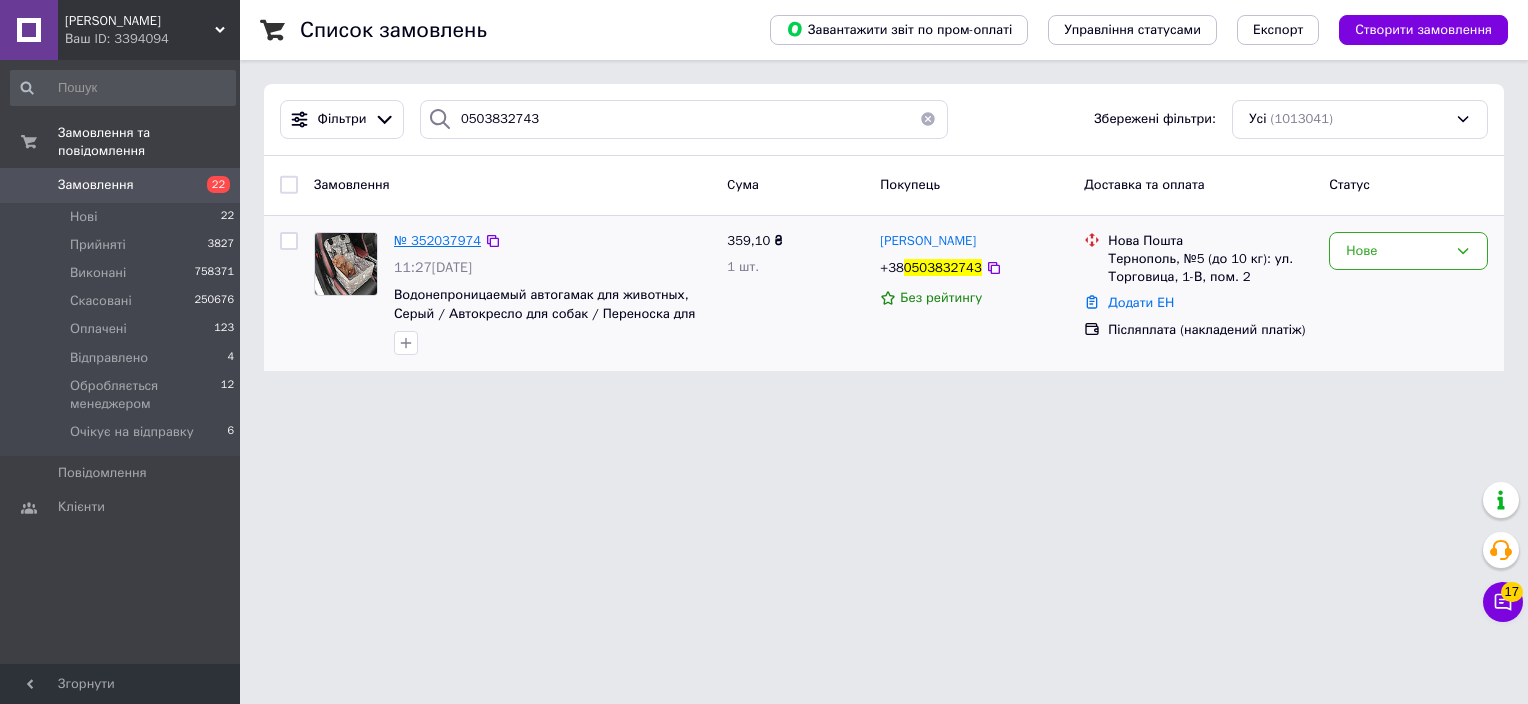 click on "№ 352037974" at bounding box center [437, 240] 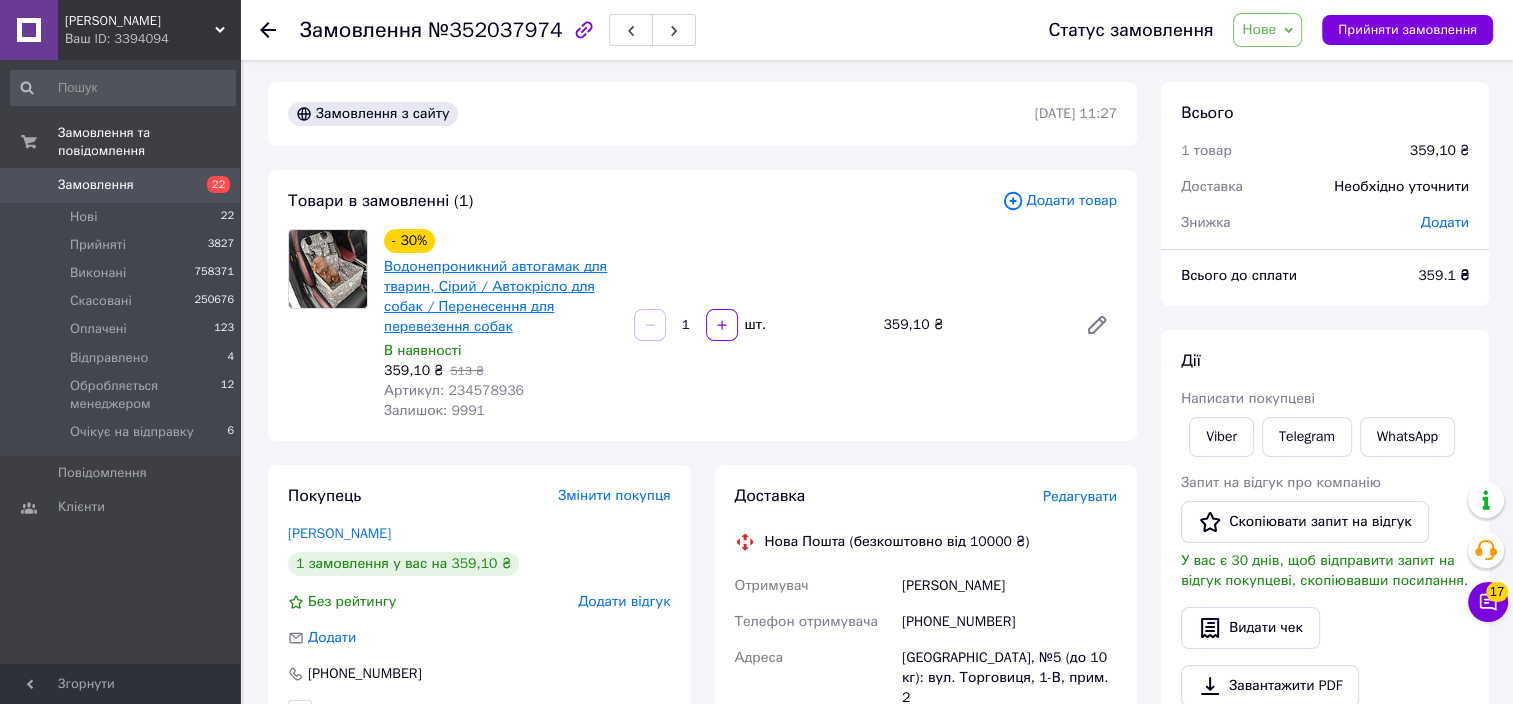 scroll, scrollTop: 0, scrollLeft: 0, axis: both 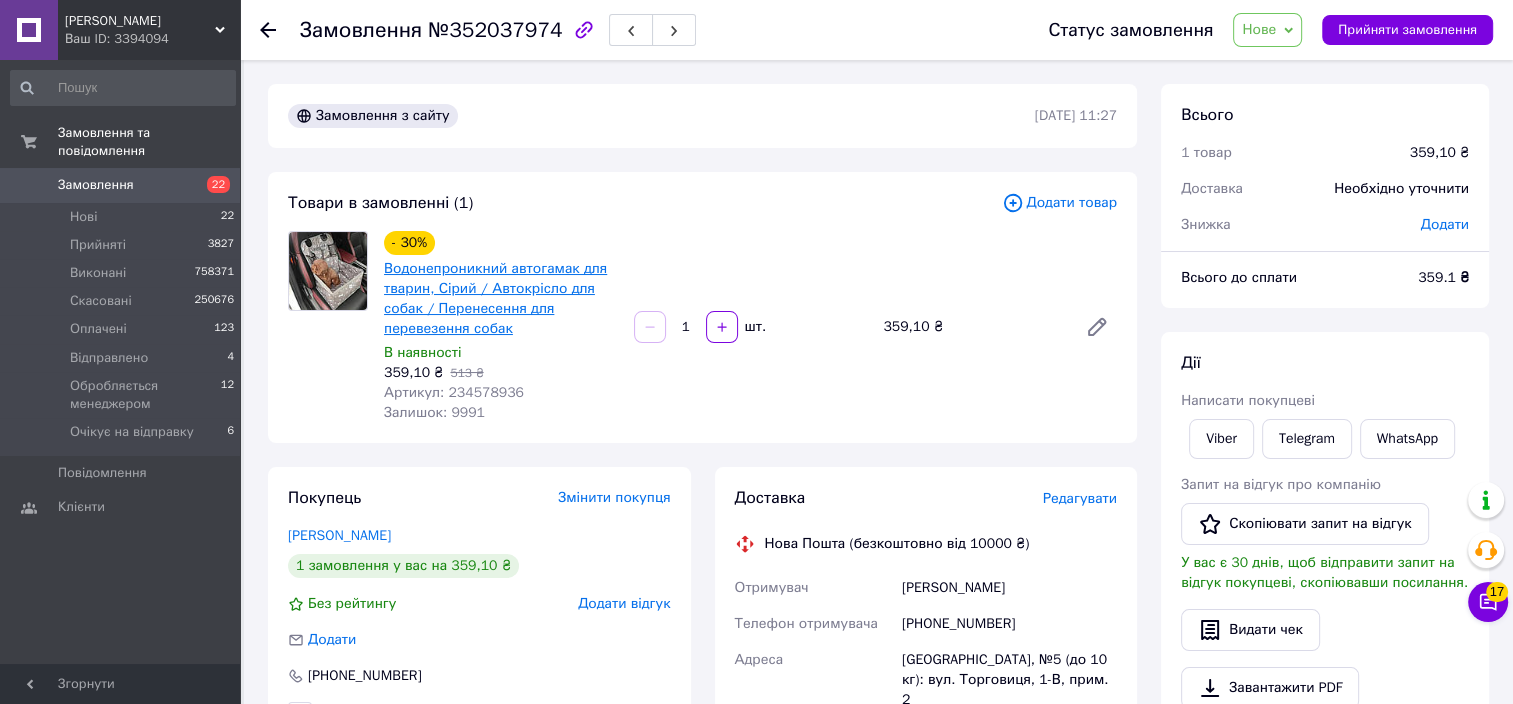 click on "Водонепроникний автогамак для тварин, Сірий / Автокрісло для собак / Перенесення для перевезення собак" at bounding box center (495, 298) 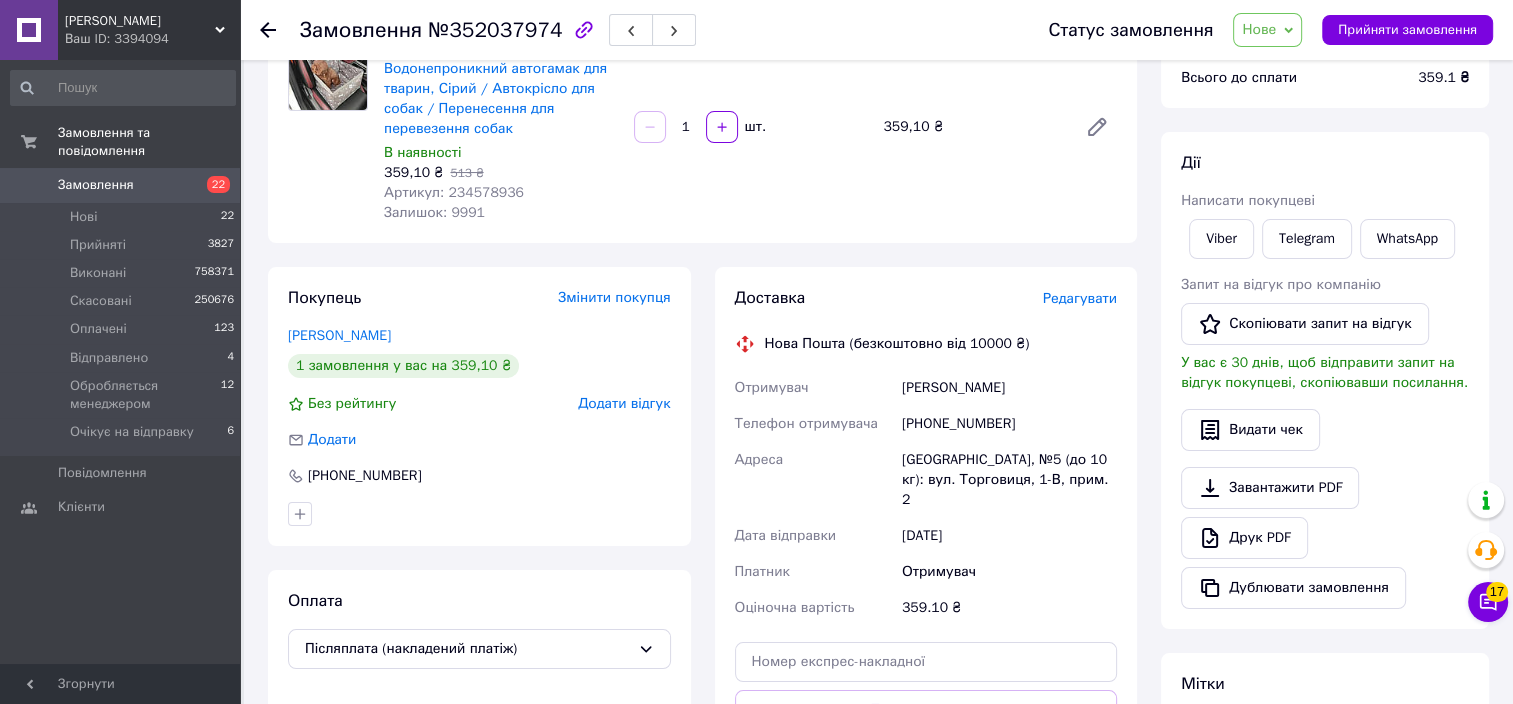scroll, scrollTop: 300, scrollLeft: 0, axis: vertical 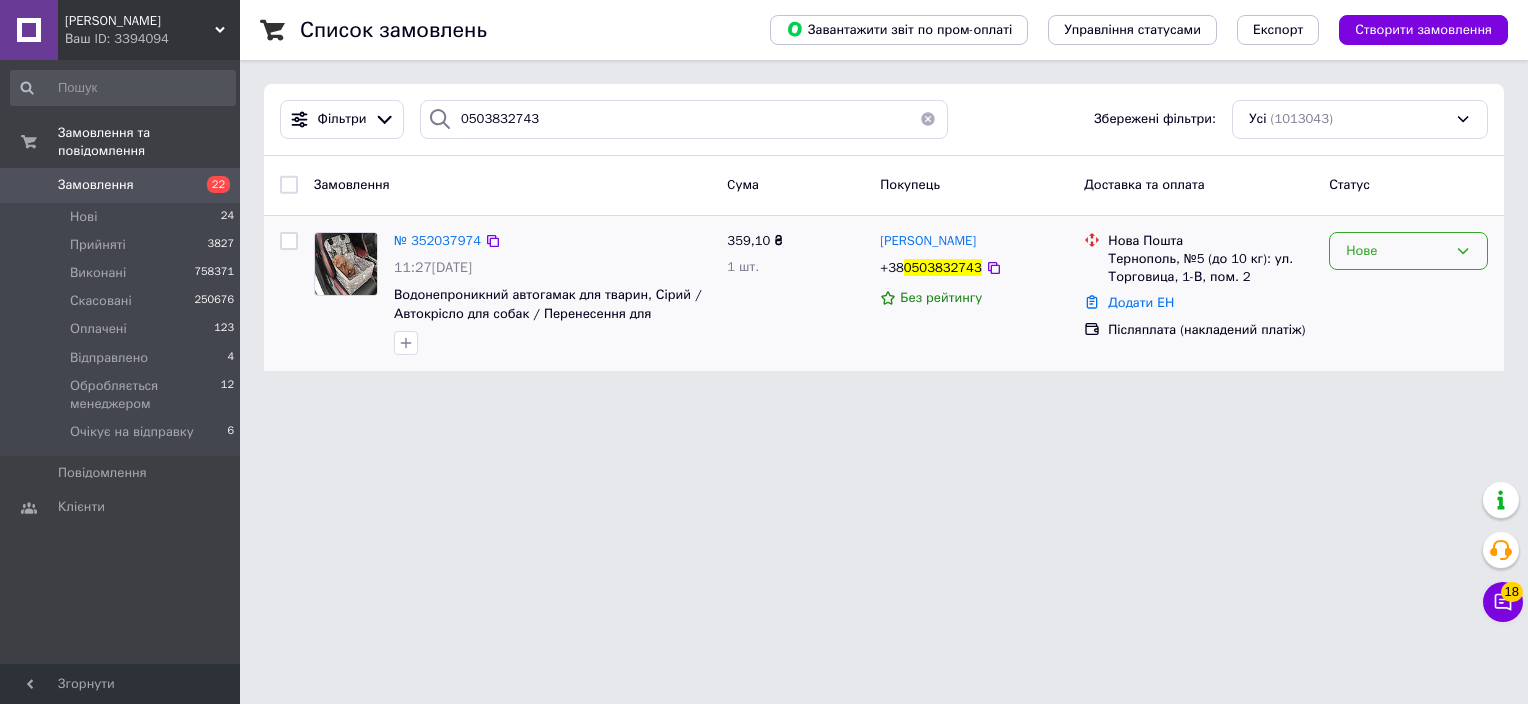click on "Нове" at bounding box center (1396, 251) 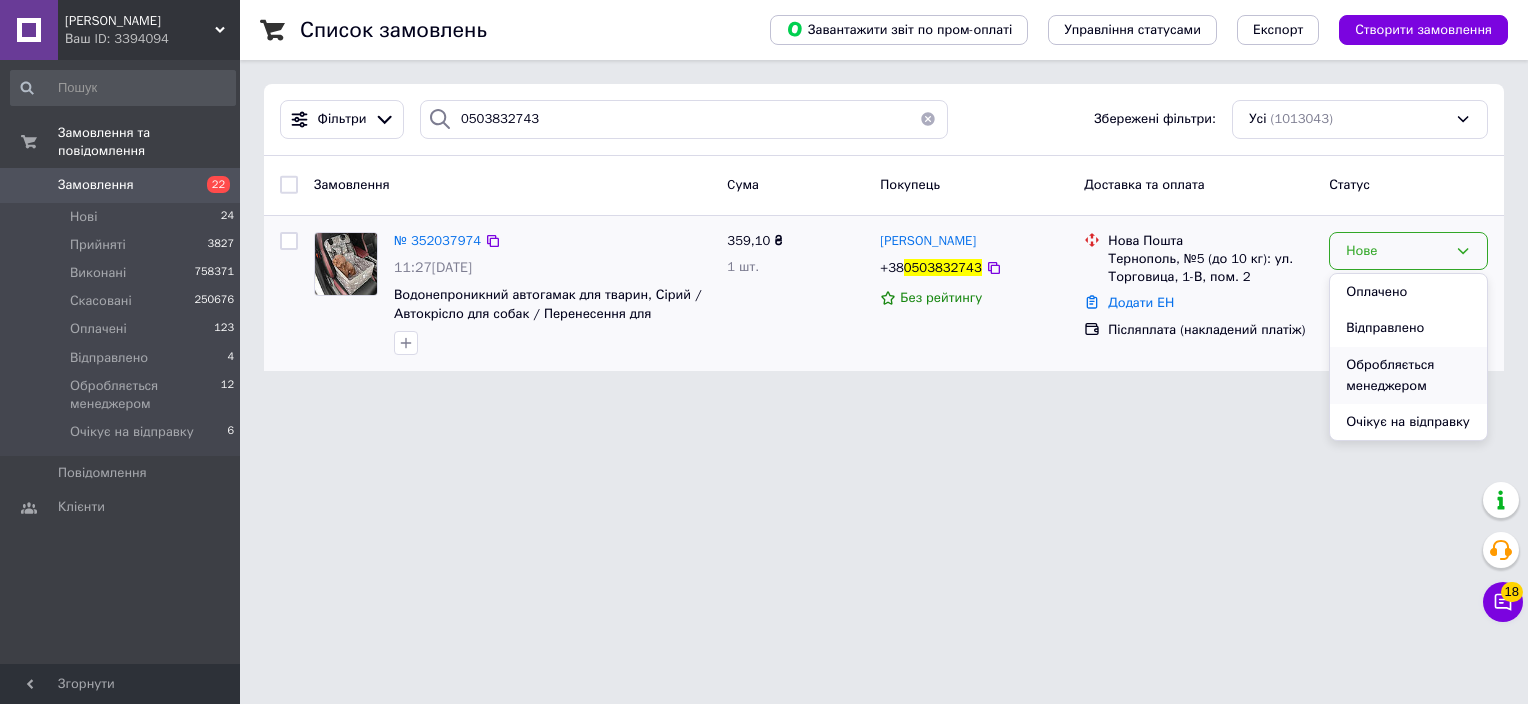 scroll, scrollTop: 0, scrollLeft: 0, axis: both 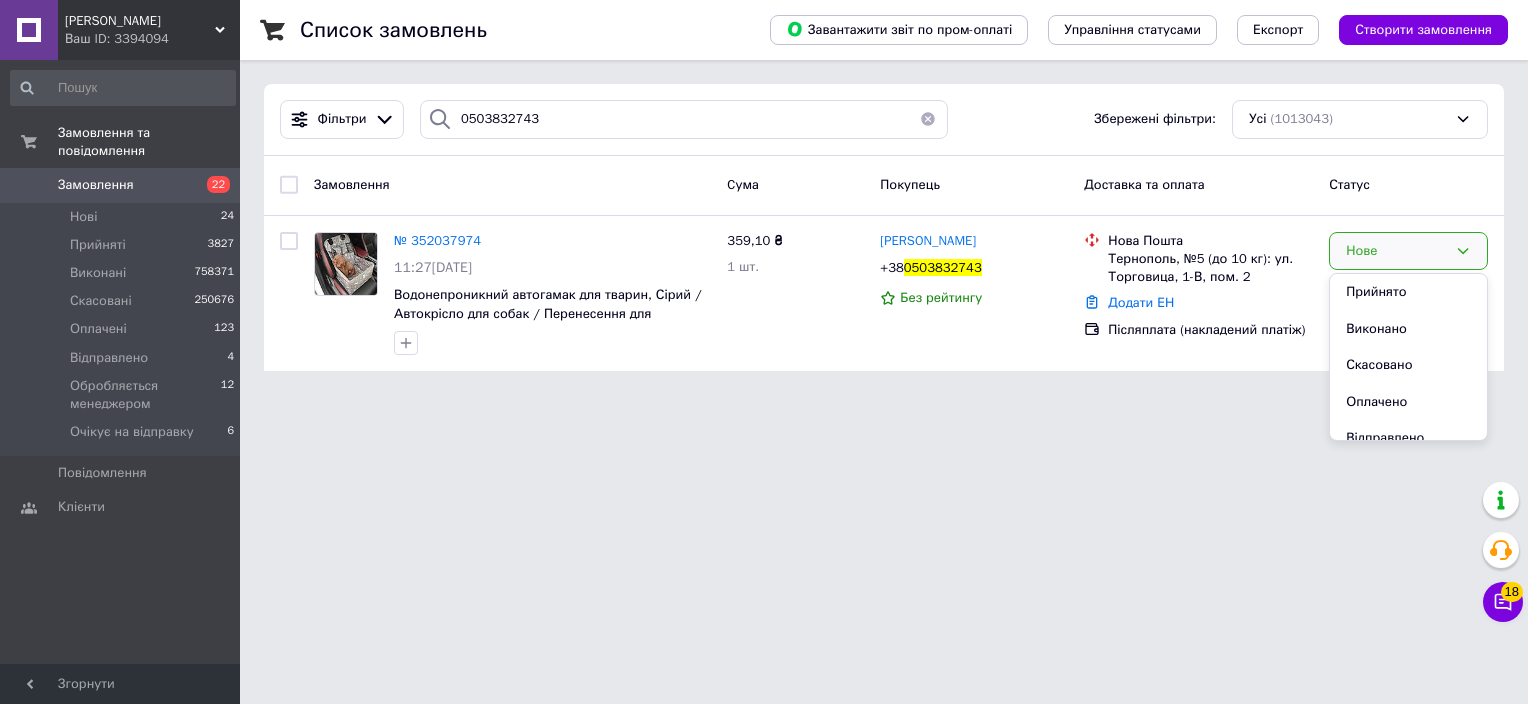 click on "[PERSON_NAME] ID: 3394094 Сайт [PERSON_NAME] покупця Перевірити стан системи Сторінка на порталі BeSimple Trendly⭐⭐⭐⭐⭐ Vsemarket Marcat ⭐⭐⭐⭐⭐ One Bird ВыгодноGO CoolCat Zevs-market Smartzakup TrendoMania MegaShop [DOMAIN_NAME] 🛒 Интернет-магазин тренд... FENIX-UA LOON GoodChoise Home81🏠💛💙 Yellow Monkey Easyshop [PERSON_NAME] Market Yatka RedMoon Экспресс-шоп HomeMix Borniatco🥇 OnlineMarket ToyVo ✅Интернет-магазин Skandi market Sklad-044 Shopik HataSpace Croko EasyOpt LifeStyle Інтернет магазин Sklad-032 Laggi market ToolPro Bybka Be Store Best-Buy ✅ 🔒 💯 💛💙 Shop-Market-Top Dropom BoTreba Довідка Вийти Замовлення та повідомлення Замовлення 22 Нові 24 Прийняті 3827 Виконані 758371 250676" at bounding box center (764, 197) 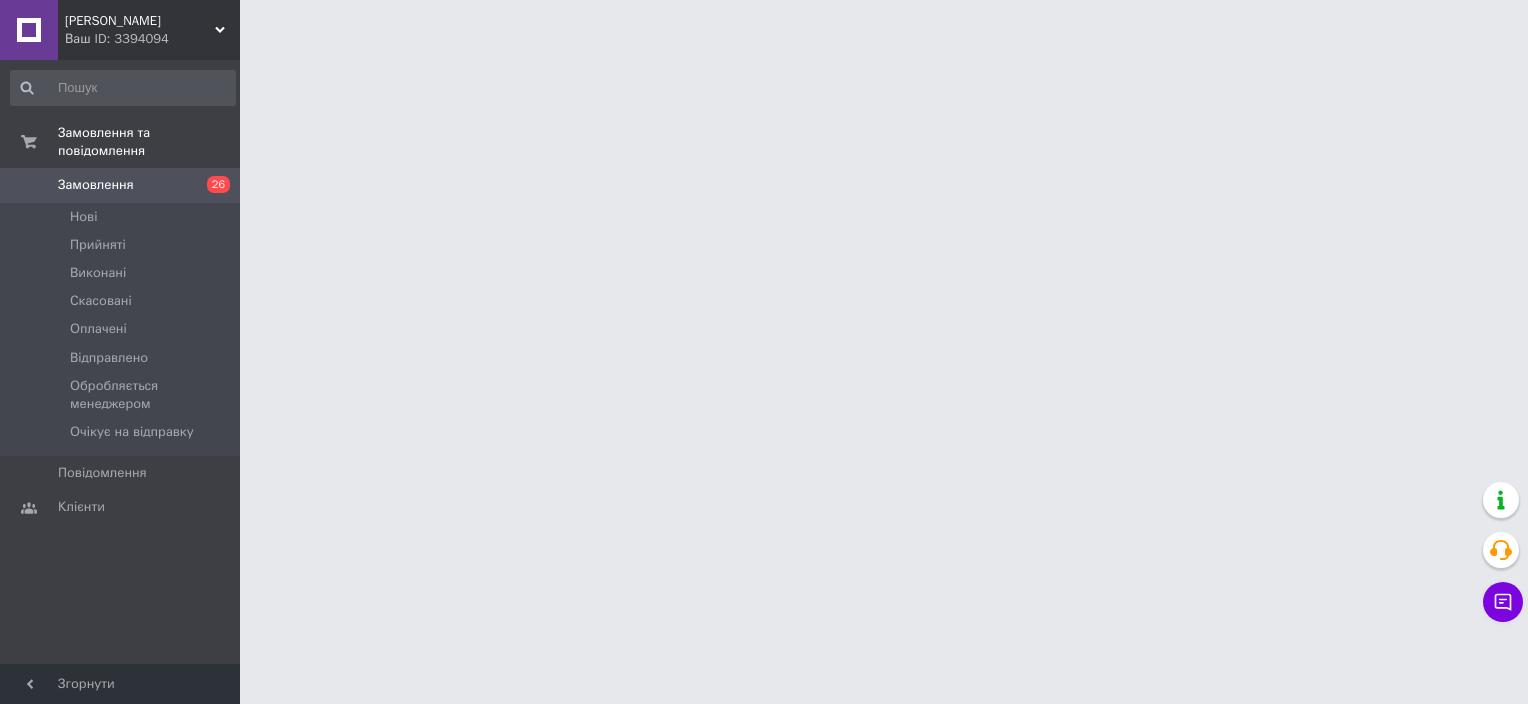 scroll, scrollTop: 0, scrollLeft: 0, axis: both 